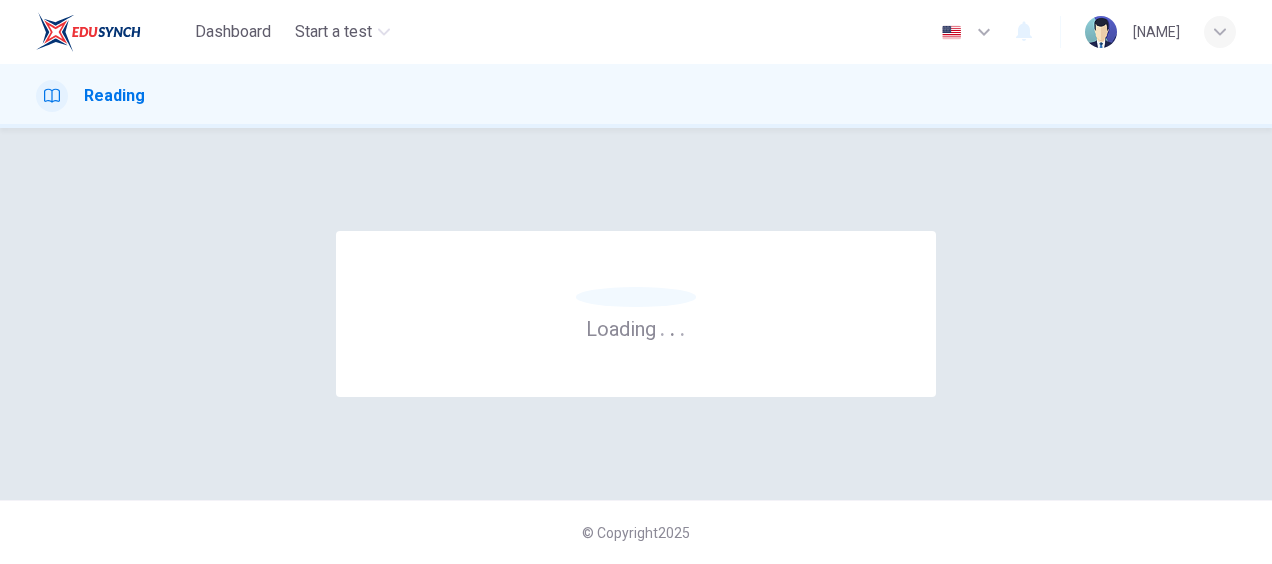 scroll, scrollTop: 0, scrollLeft: 0, axis: both 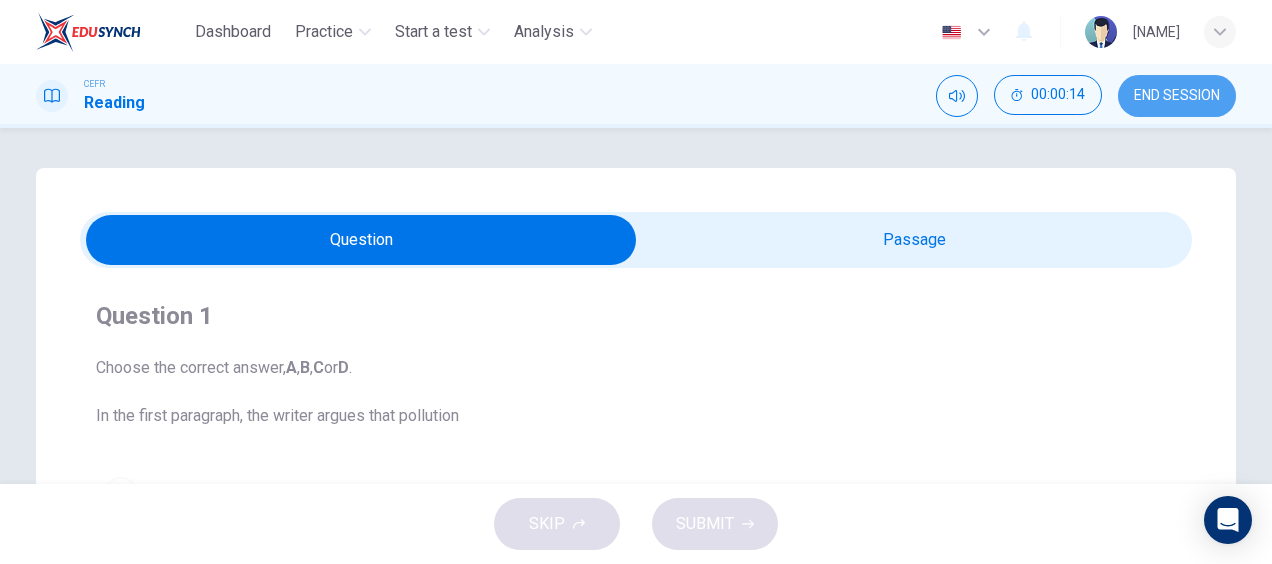 click on "END SESSION" at bounding box center (1177, 96) 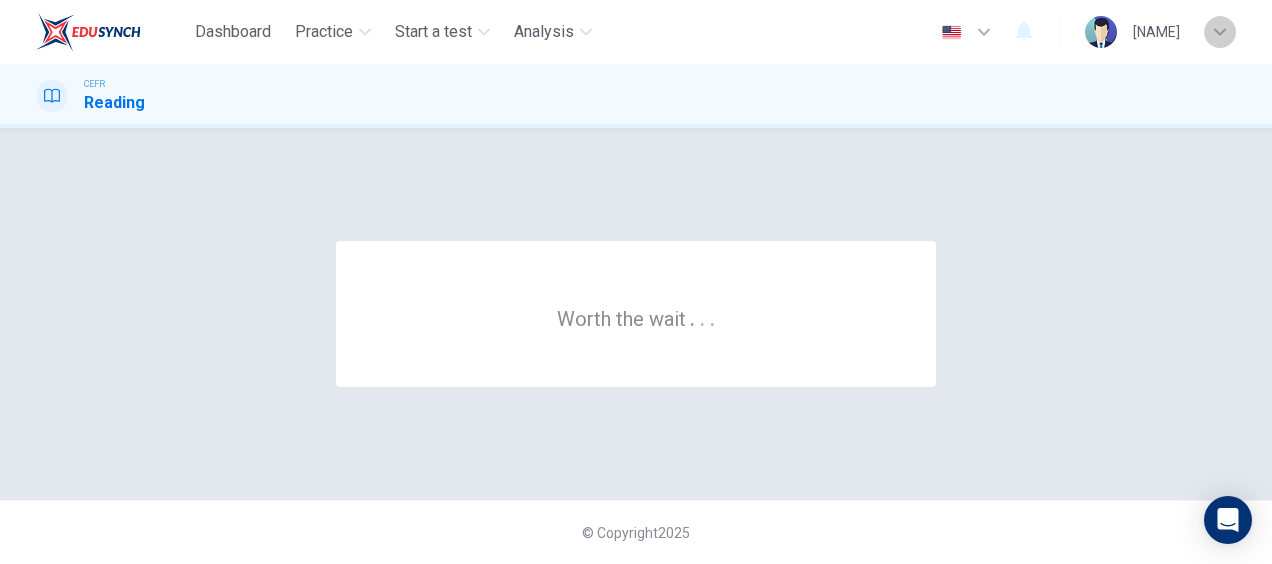 click at bounding box center (1220, 32) 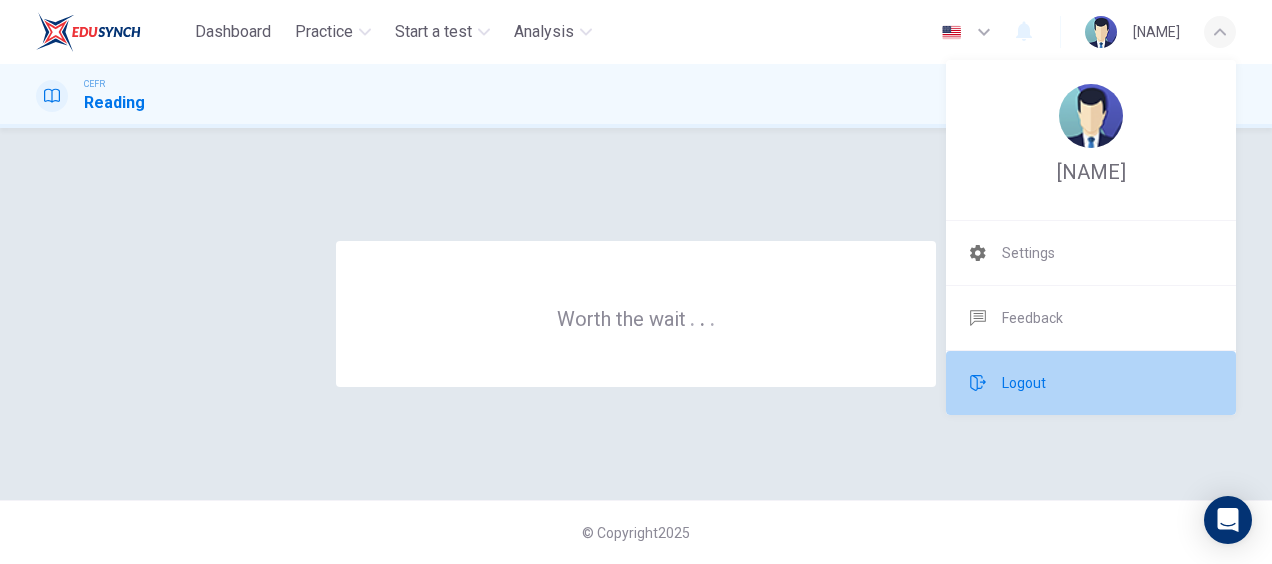 click on "Logout" at bounding box center (1028, 253) 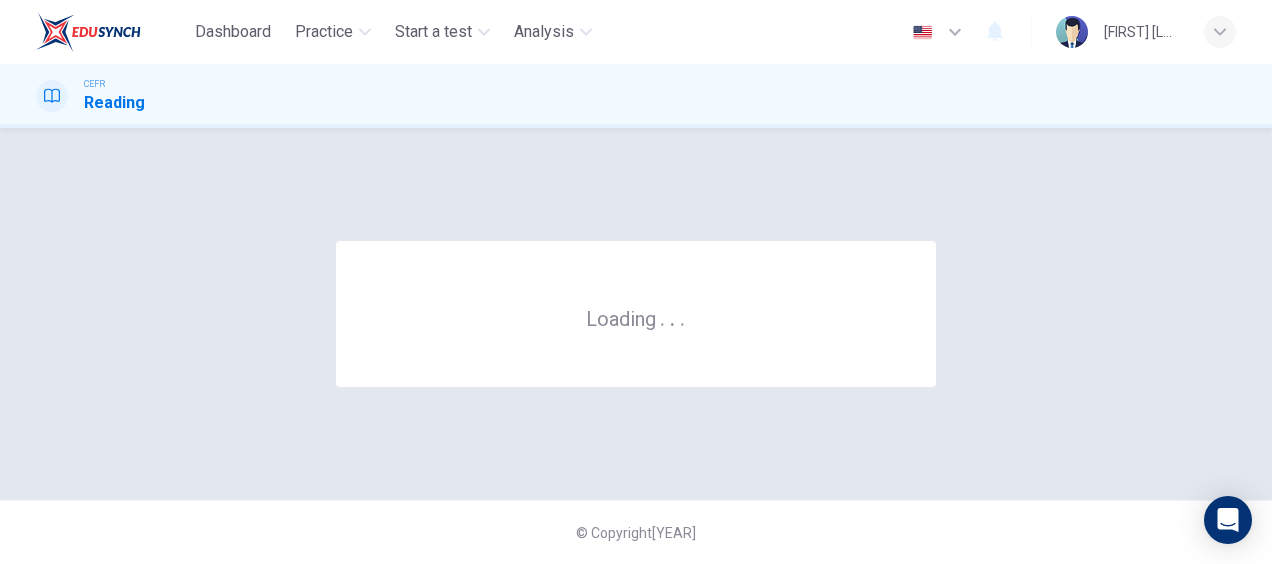 scroll, scrollTop: 0, scrollLeft: 0, axis: both 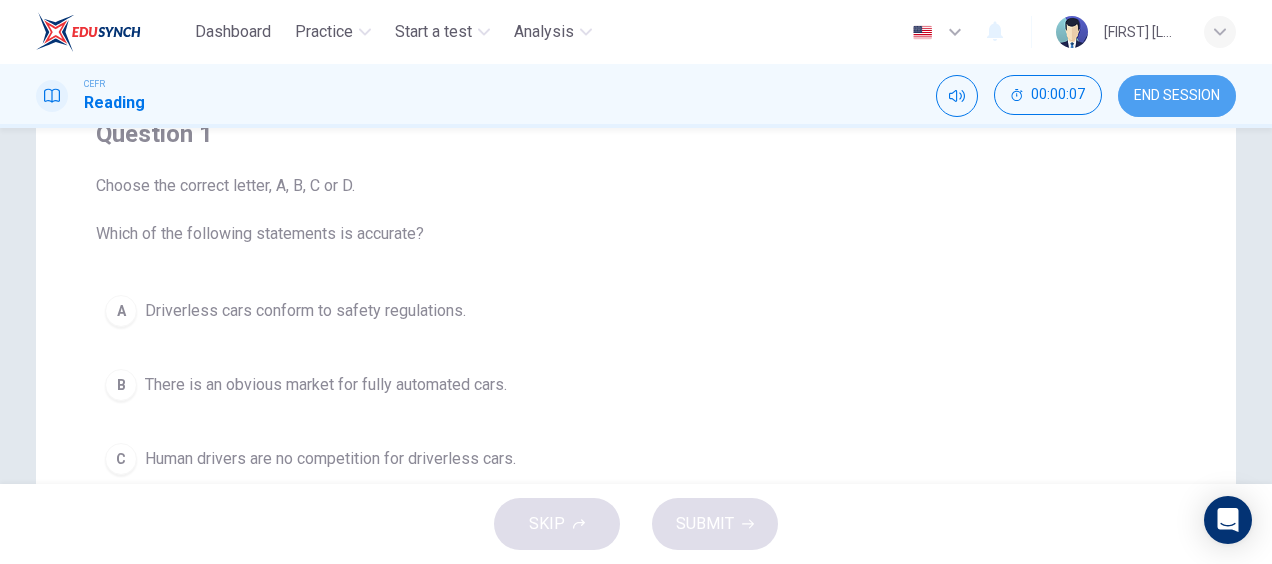 click on "END SESSION" at bounding box center [1177, 96] 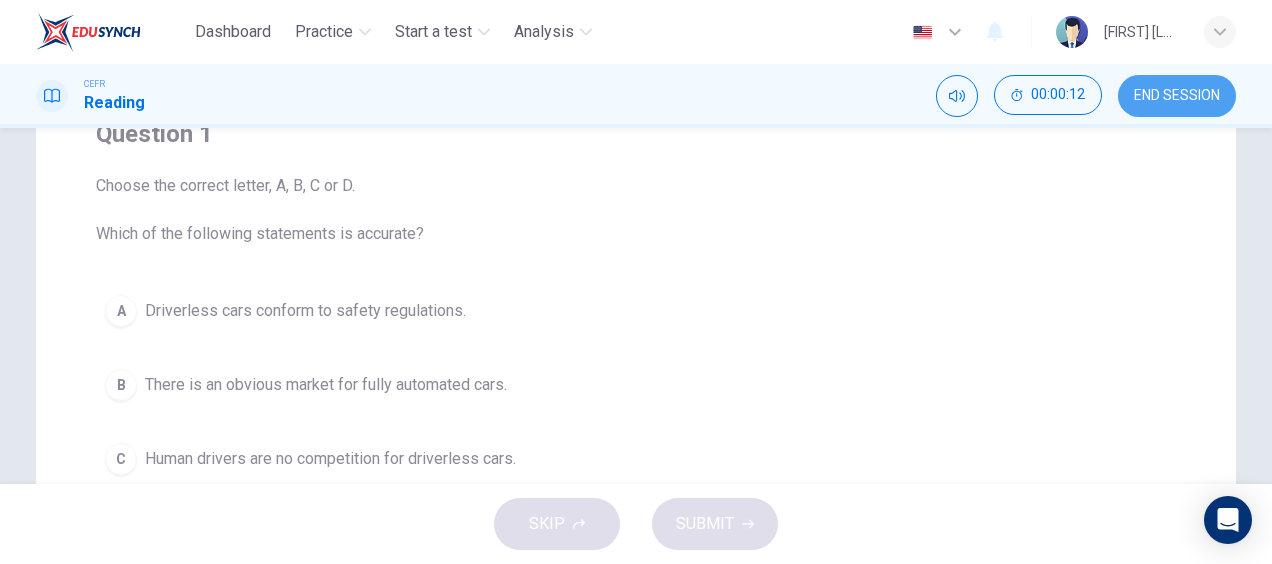 click on "END SESSION" at bounding box center (1177, 96) 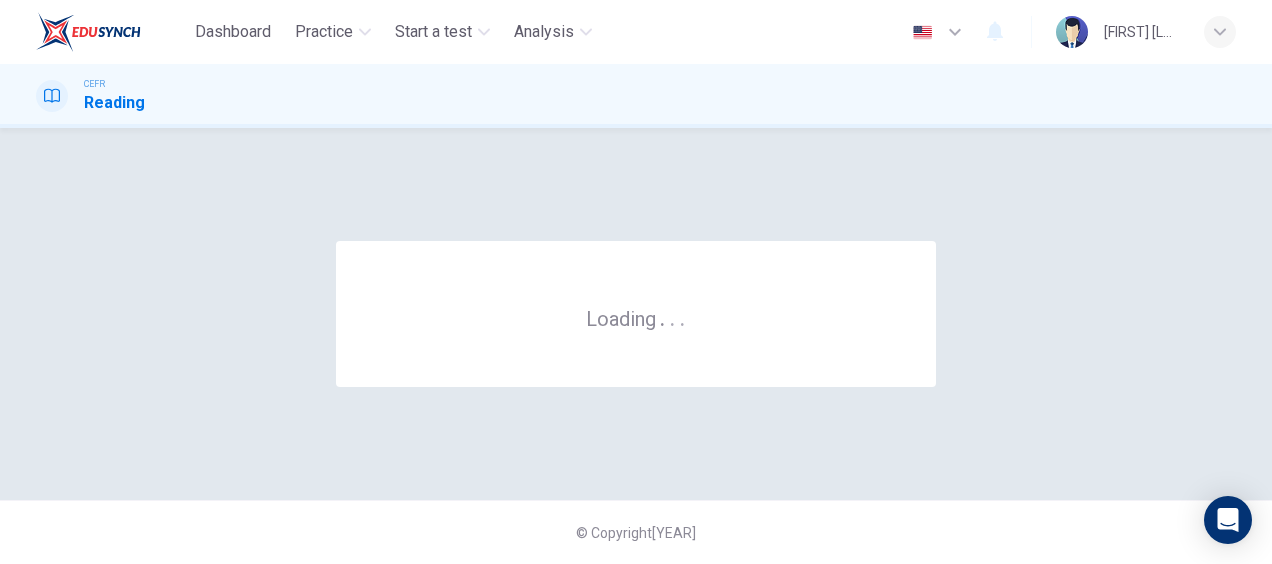scroll, scrollTop: 0, scrollLeft: 0, axis: both 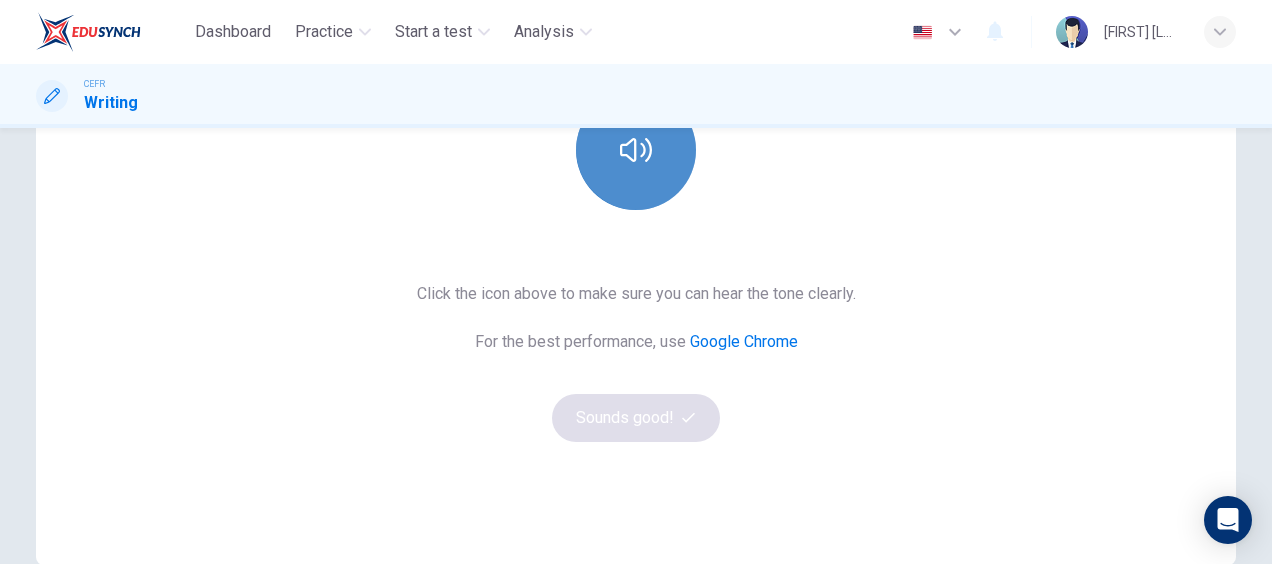 click at bounding box center (636, 150) 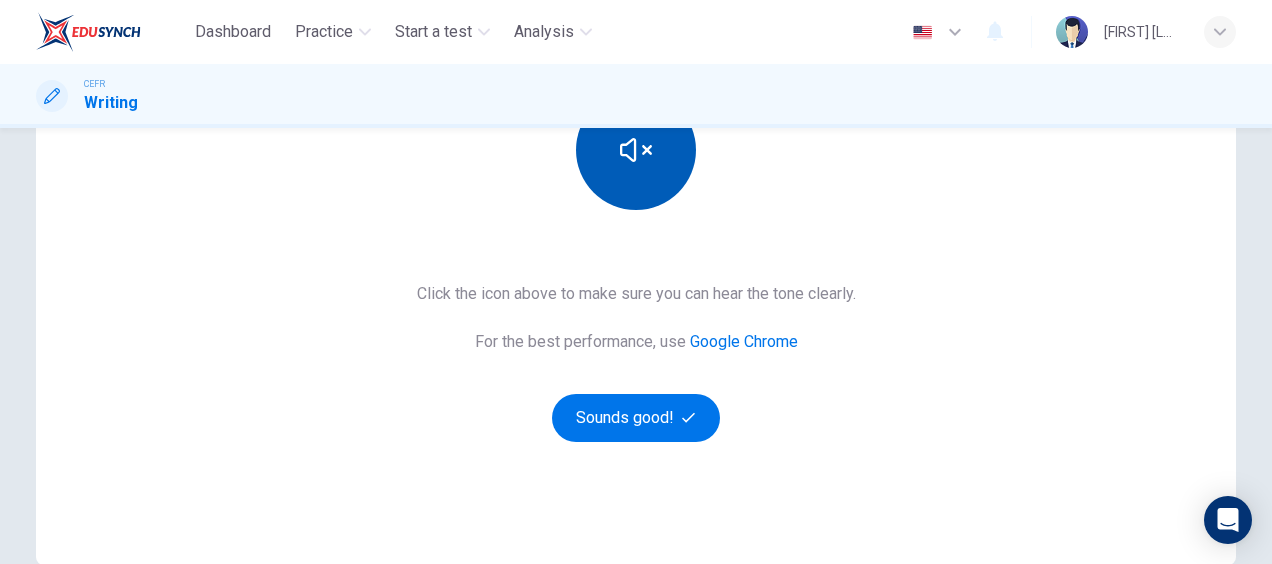 type 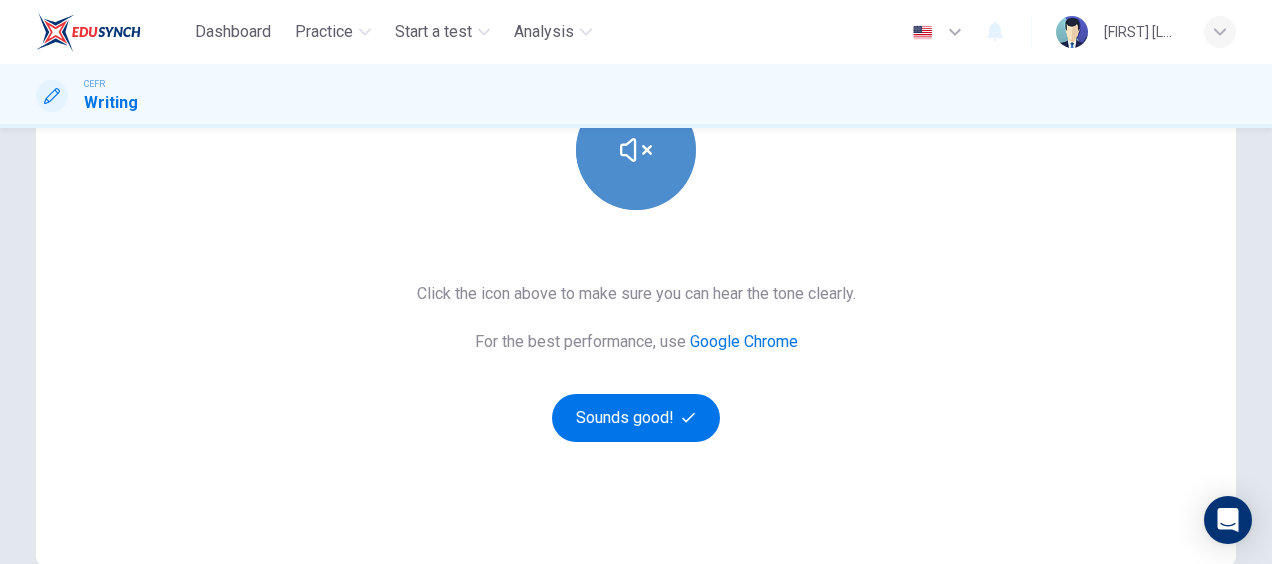 click at bounding box center (636, 150) 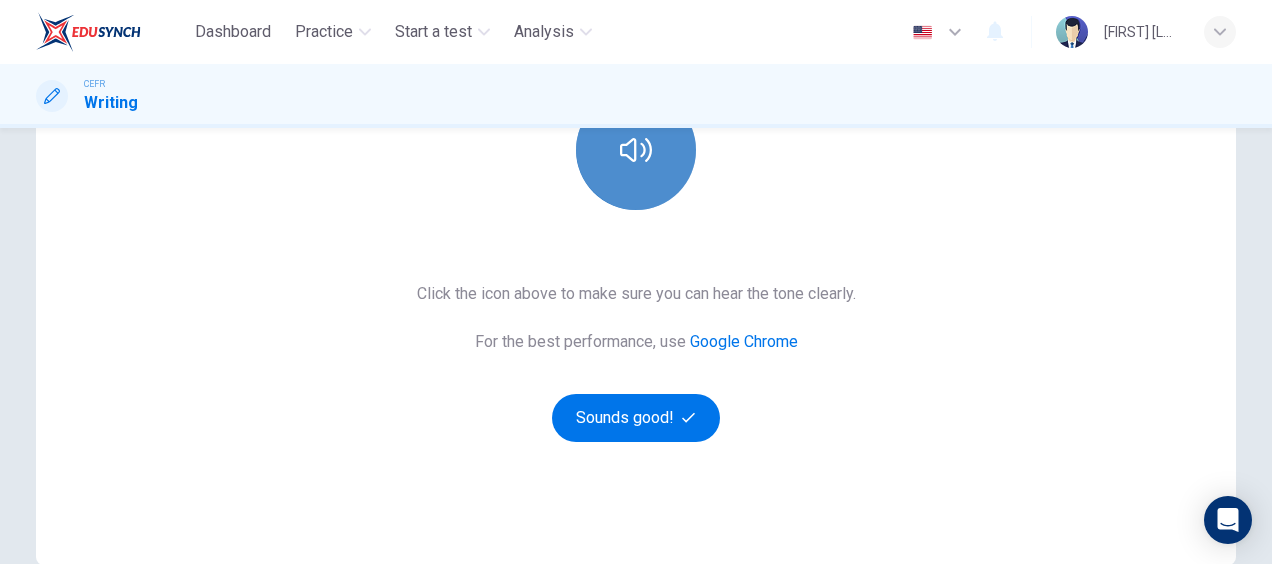 click at bounding box center (636, 150) 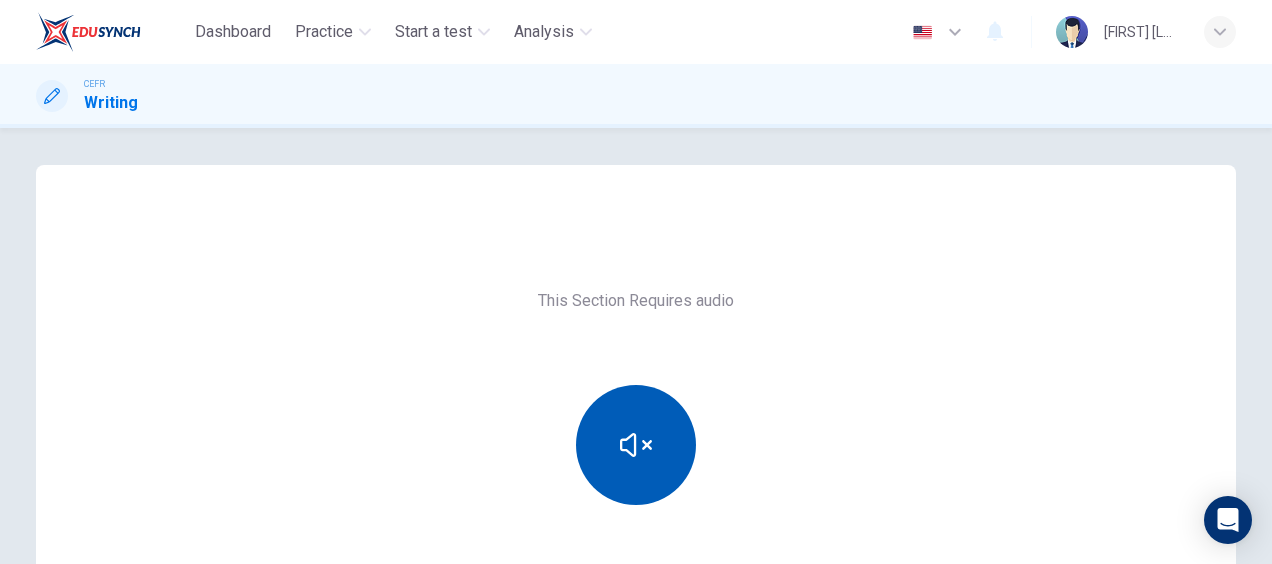 scroll, scrollTop: 0, scrollLeft: 0, axis: both 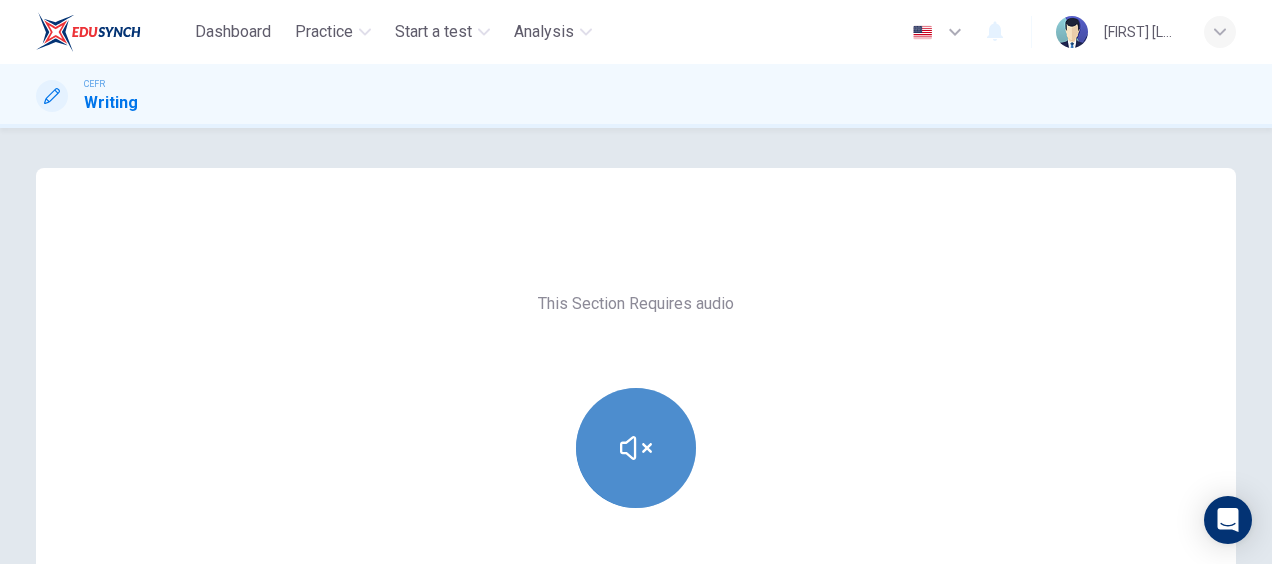 click at bounding box center [636, 448] 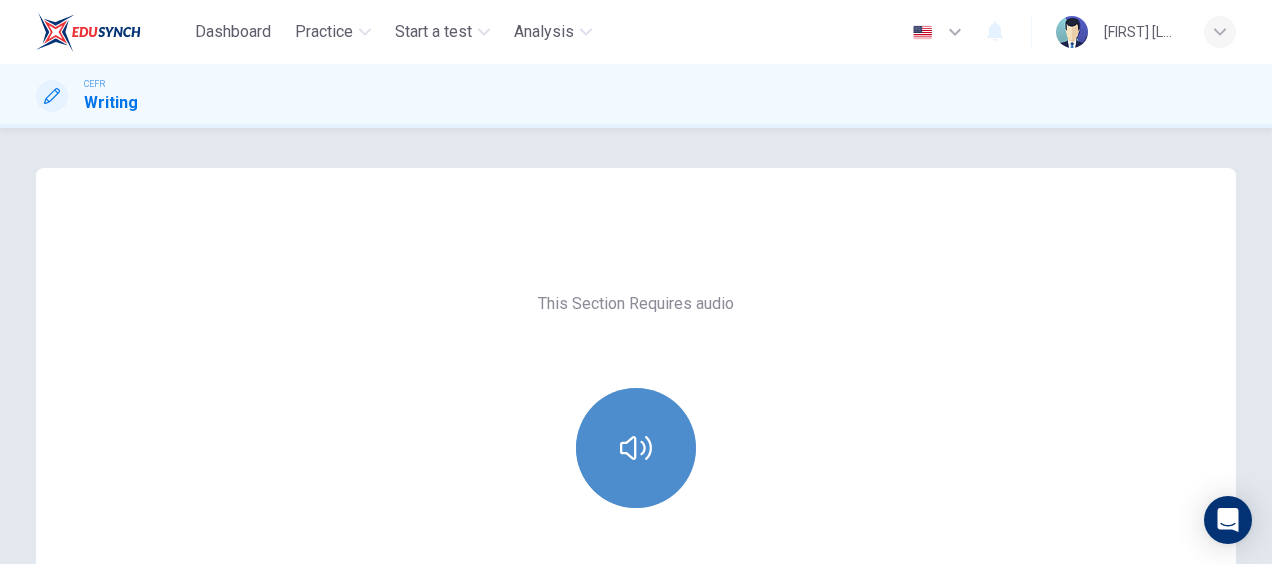 click at bounding box center [636, 448] 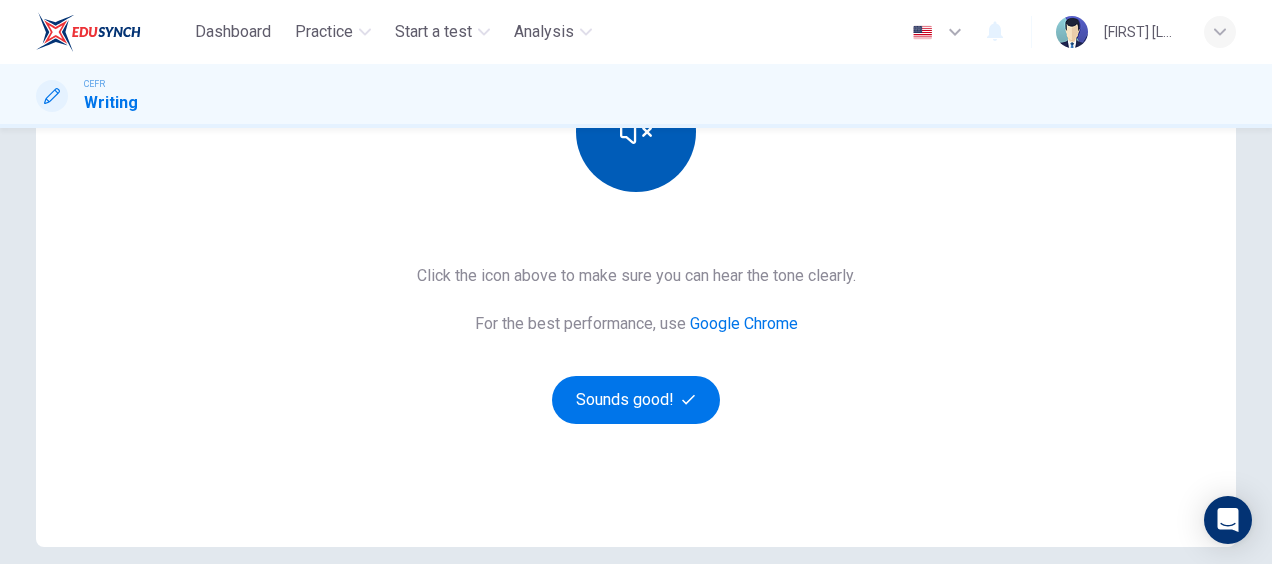 scroll, scrollTop: 317, scrollLeft: 0, axis: vertical 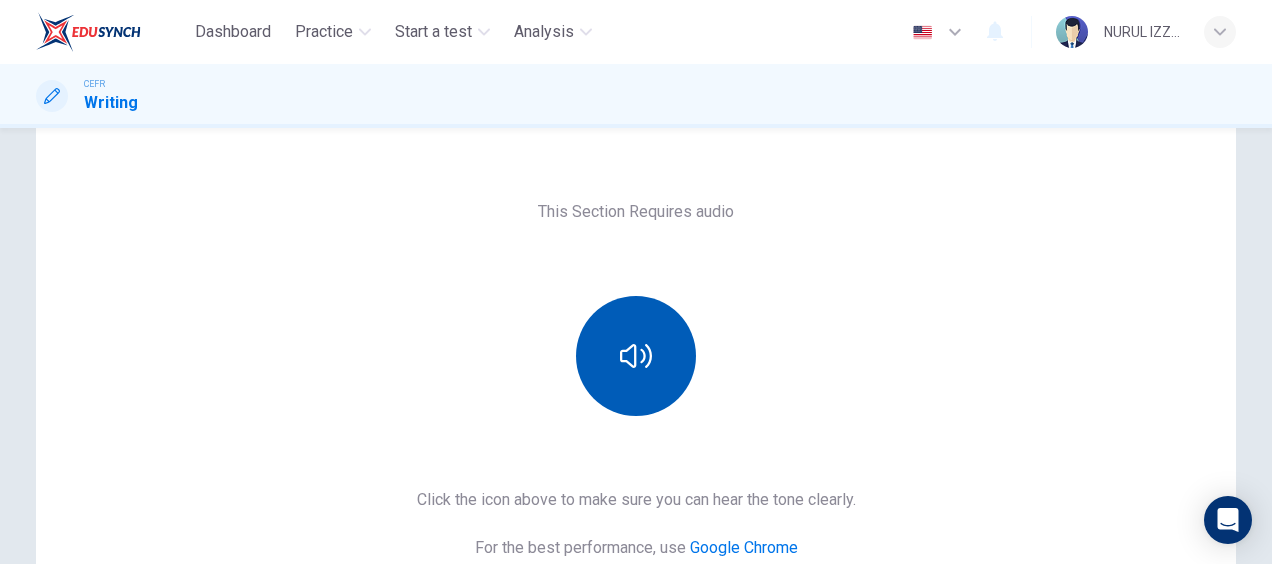 click at bounding box center [636, 356] 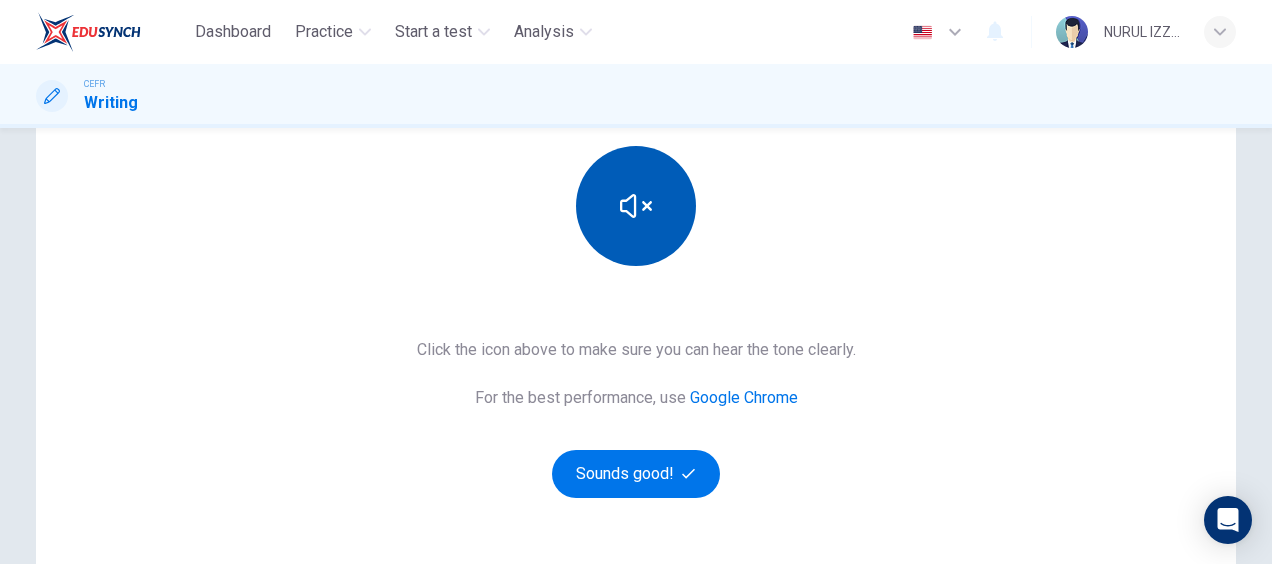 scroll, scrollTop: 176, scrollLeft: 0, axis: vertical 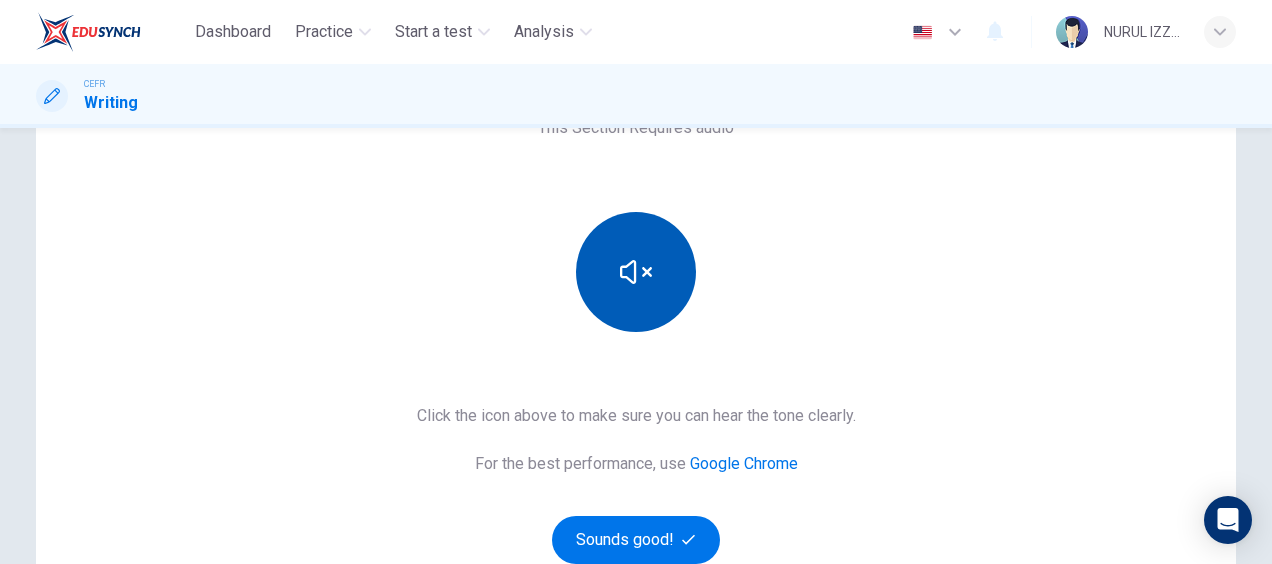 click at bounding box center [636, 272] 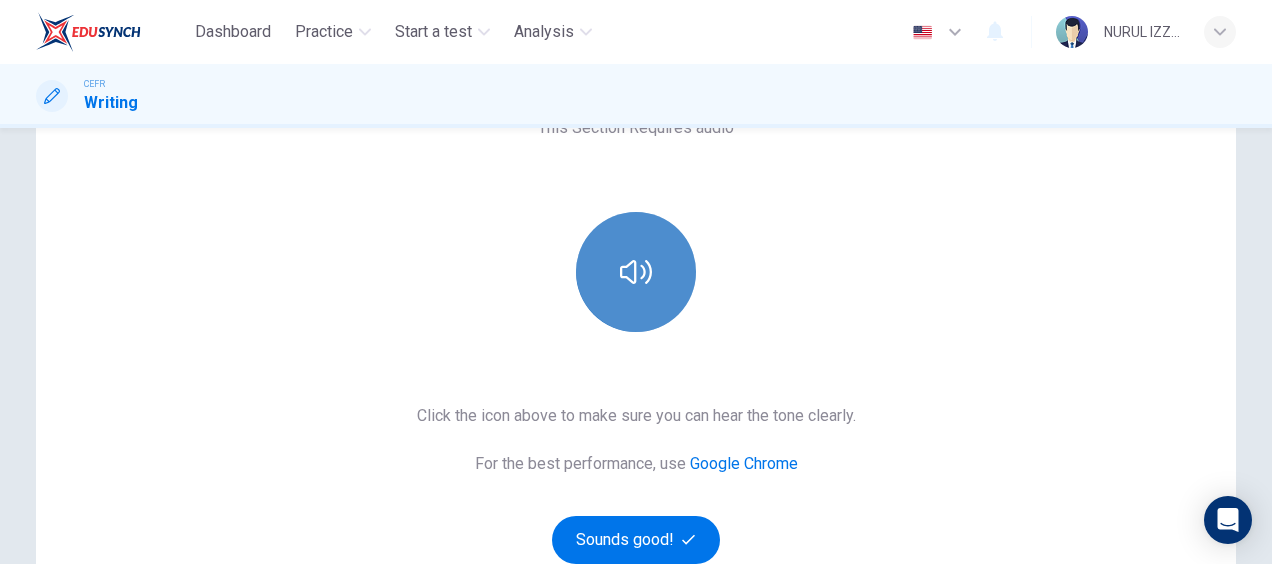 click at bounding box center (636, 272) 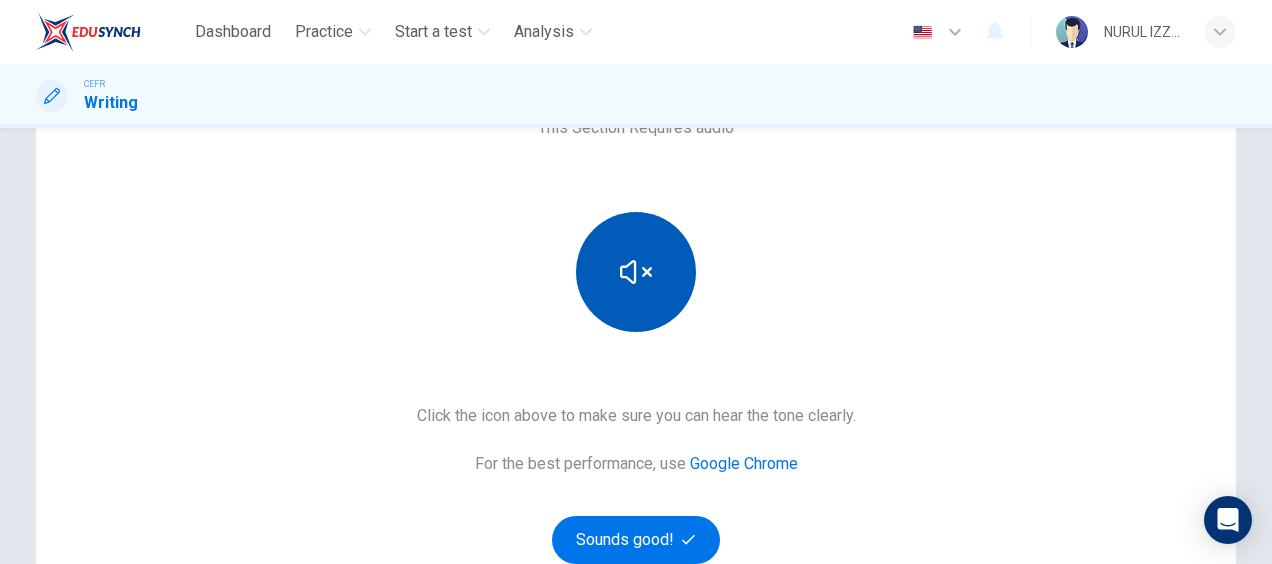 click at bounding box center (636, 272) 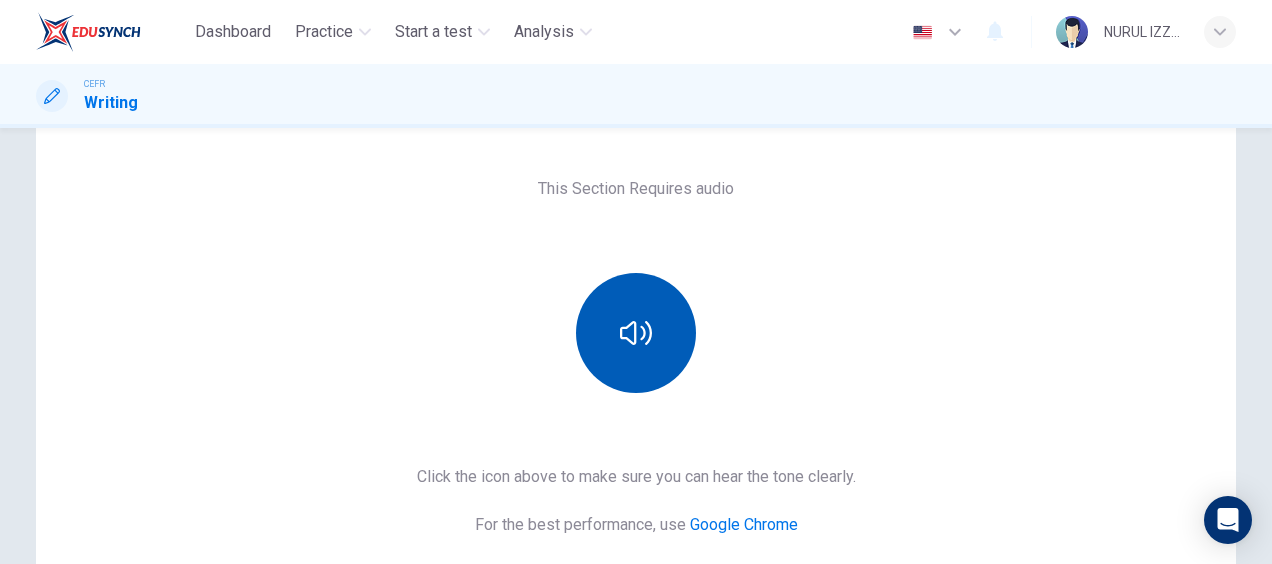 scroll, scrollTop: 117, scrollLeft: 0, axis: vertical 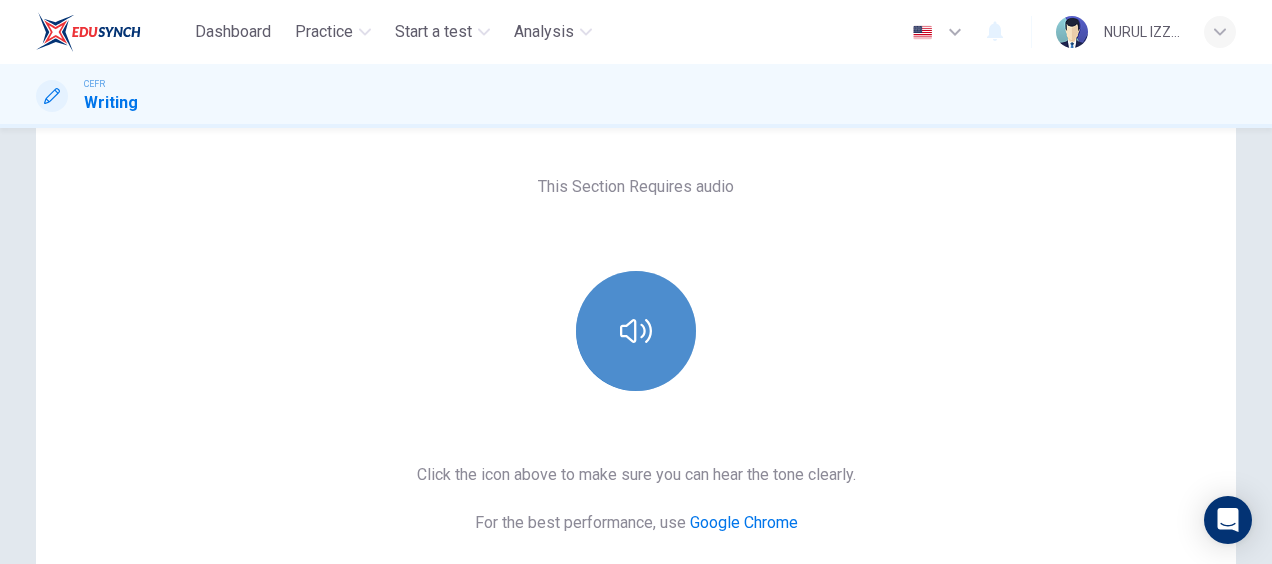 click at bounding box center (636, 331) 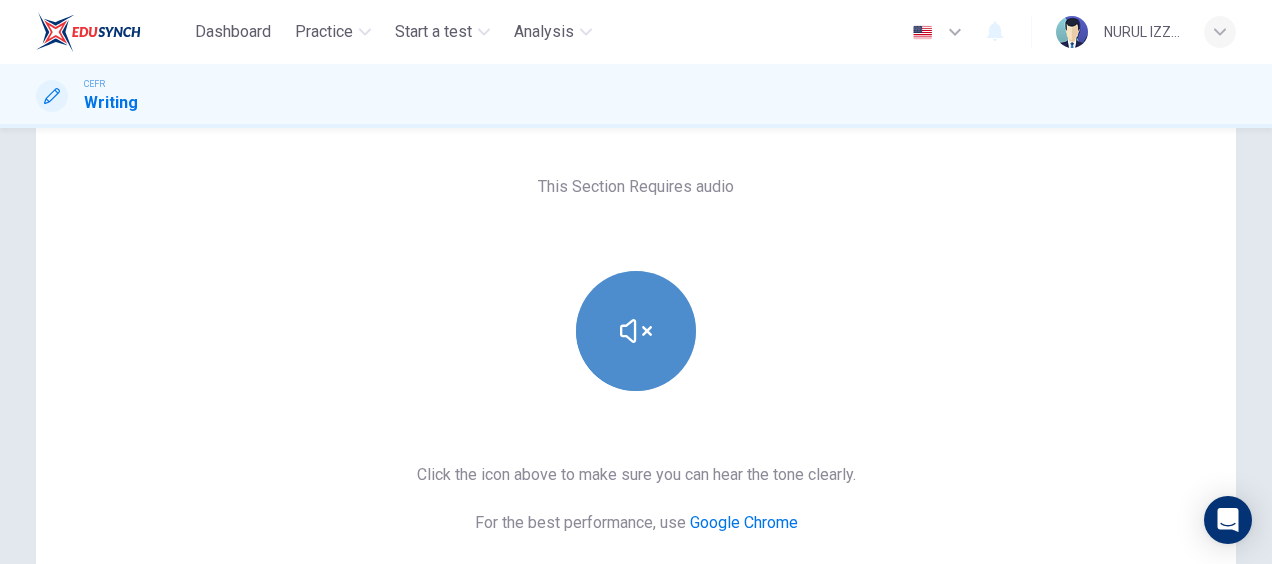 click at bounding box center [636, 331] 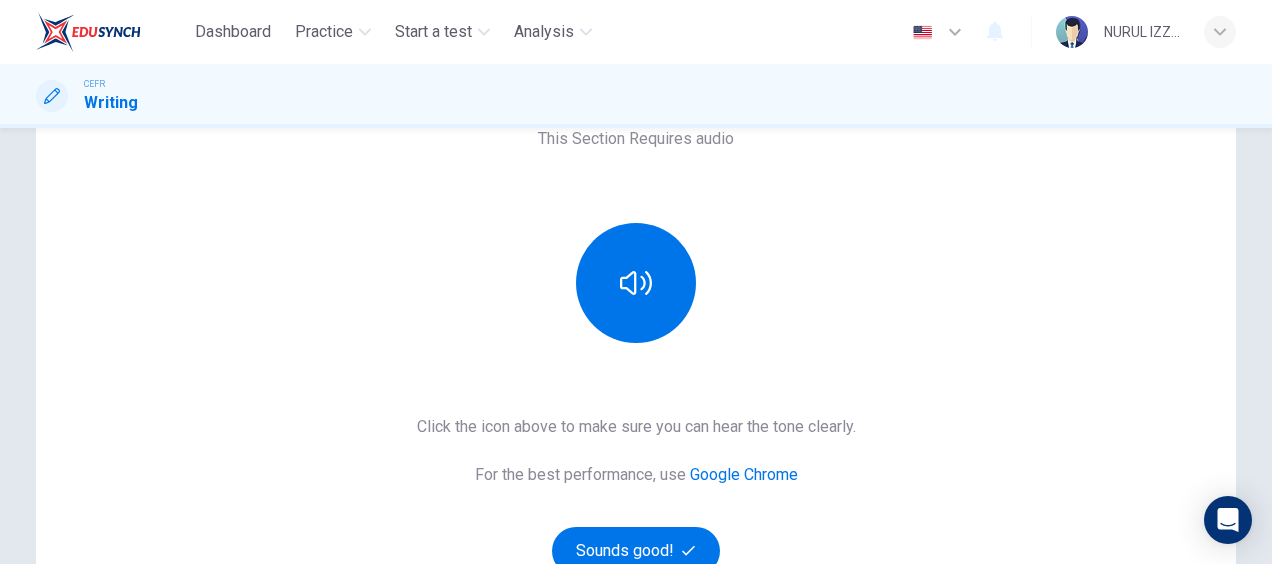 scroll, scrollTop: 265, scrollLeft: 0, axis: vertical 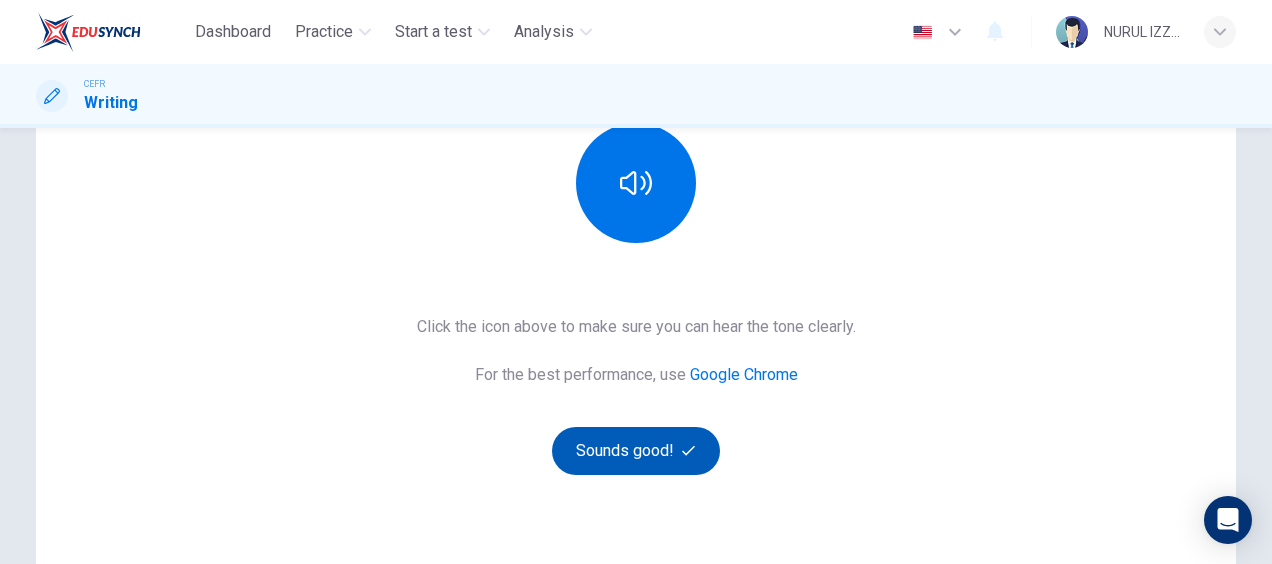 click on "Sounds good!" at bounding box center [636, 451] 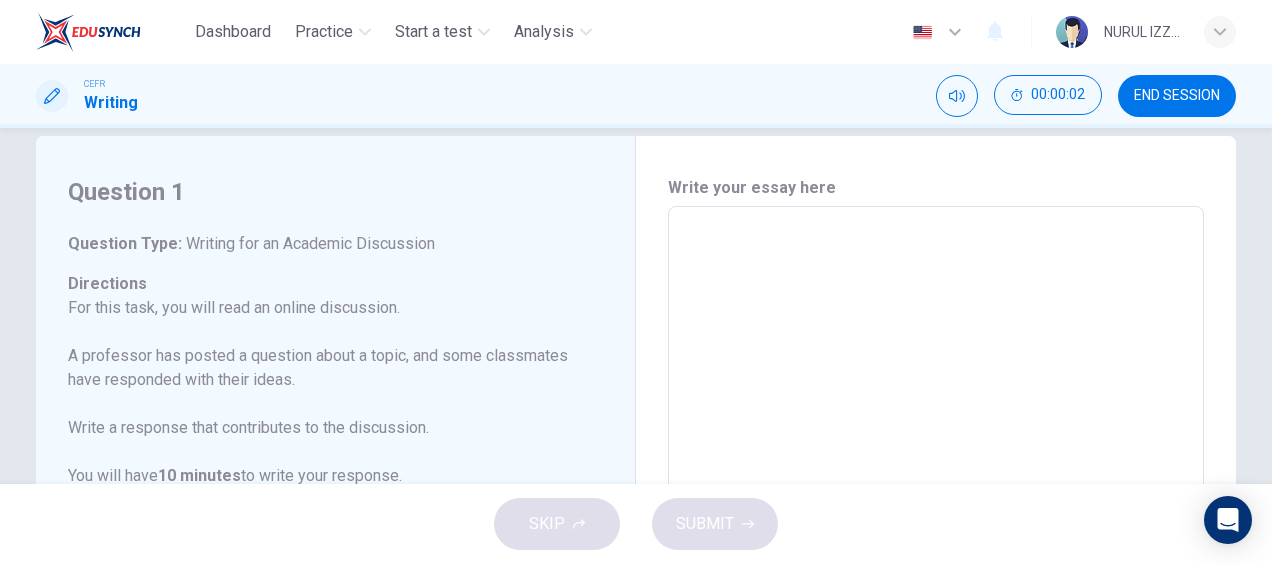 scroll, scrollTop: 16, scrollLeft: 0, axis: vertical 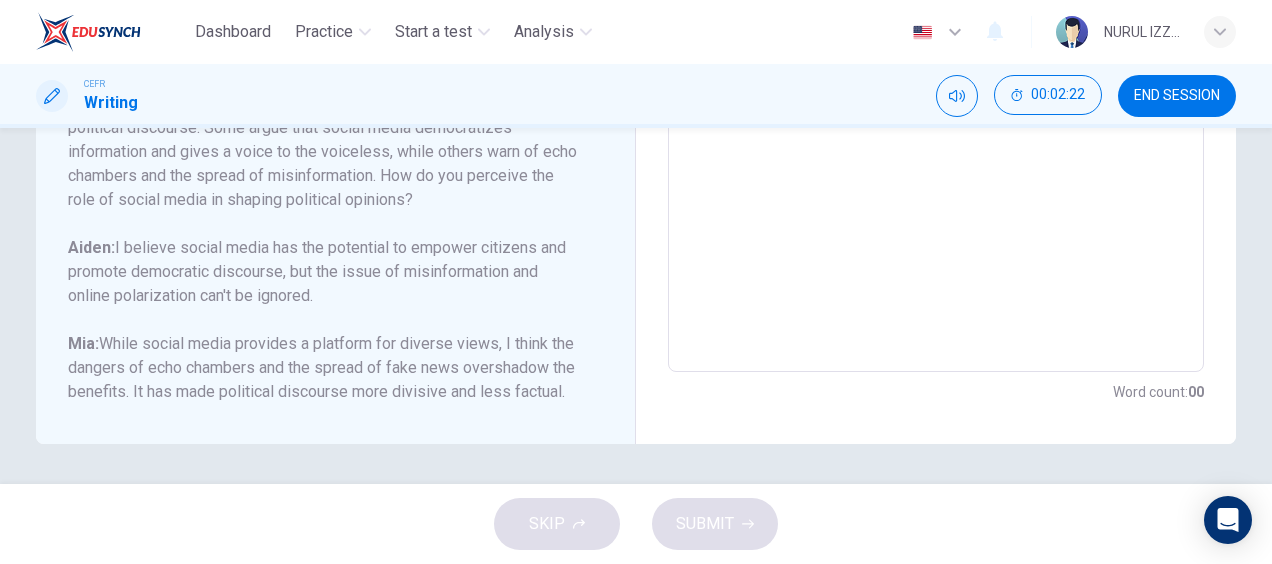 drag, startPoint x: 184, startPoint y: 393, endPoint x: 181, endPoint y: 192, distance: 201.02238 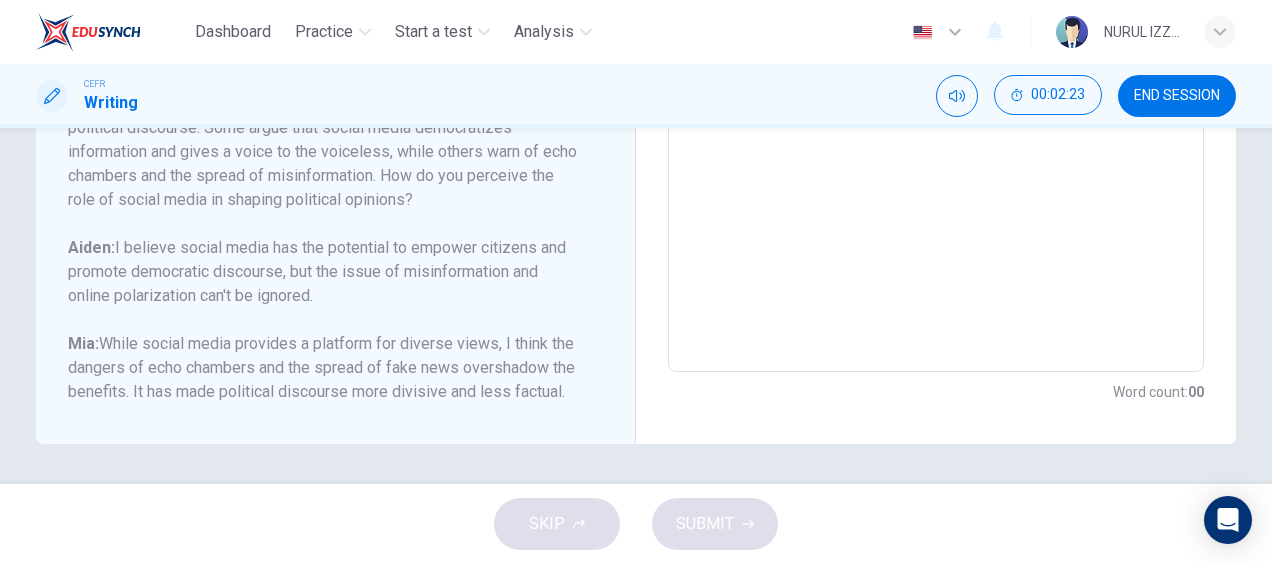 scroll, scrollTop: 0, scrollLeft: 0, axis: both 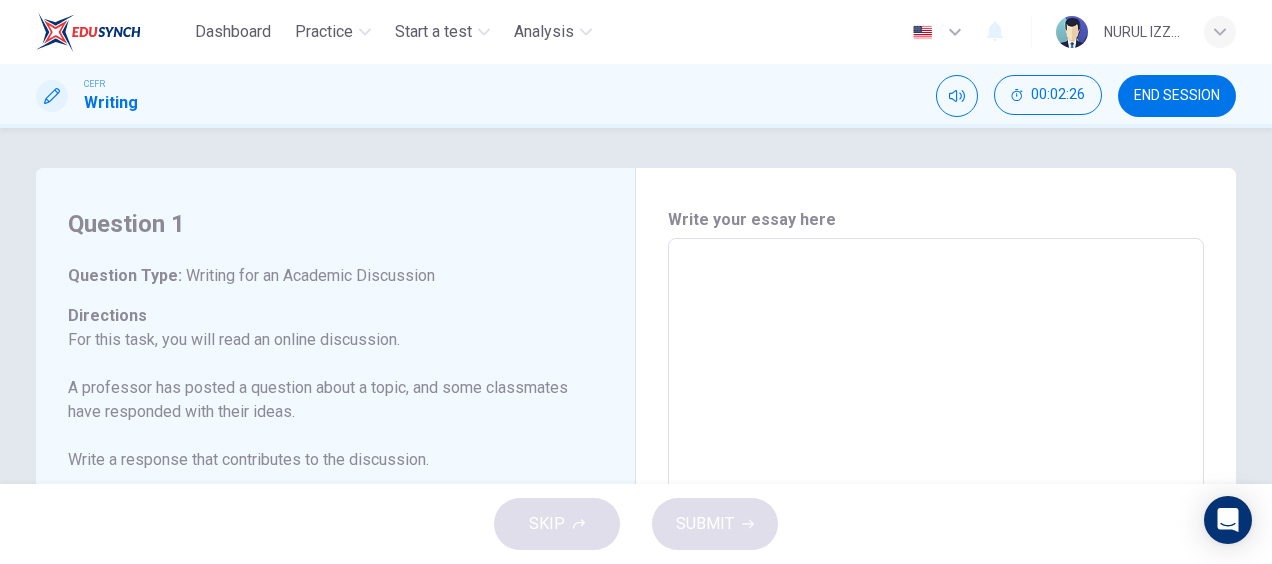 drag, startPoint x: 68, startPoint y: 224, endPoint x: 227, endPoint y: 406, distance: 241.67126 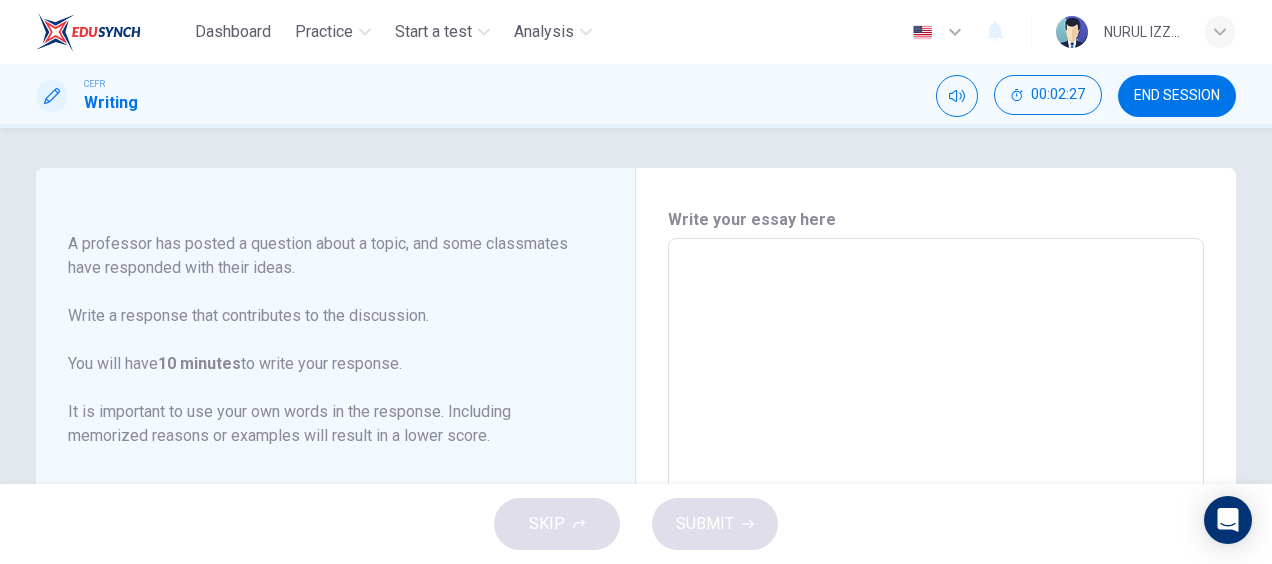 scroll, scrollTop: 156, scrollLeft: 0, axis: vertical 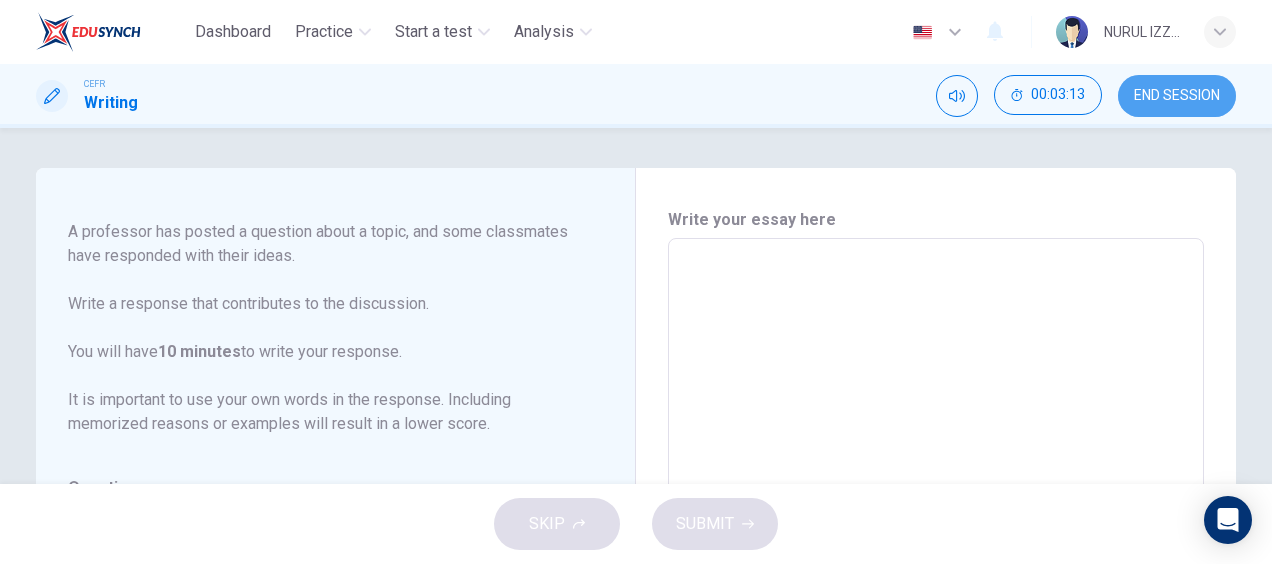 click on "END SESSION" at bounding box center (1177, 96) 